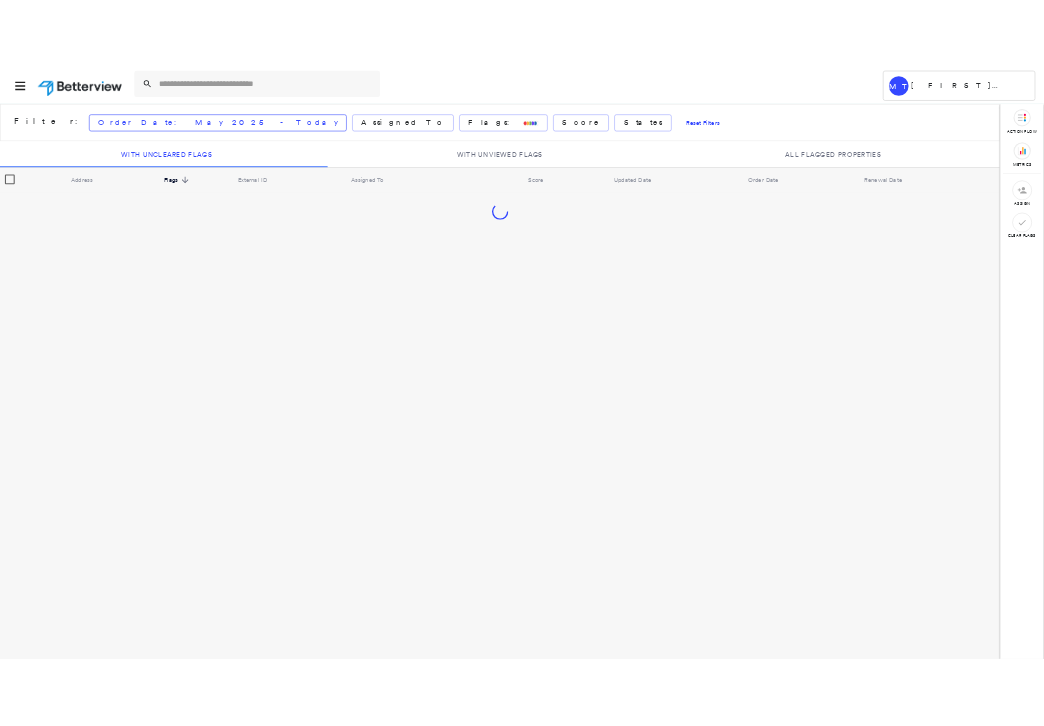 scroll, scrollTop: 0, scrollLeft: 0, axis: both 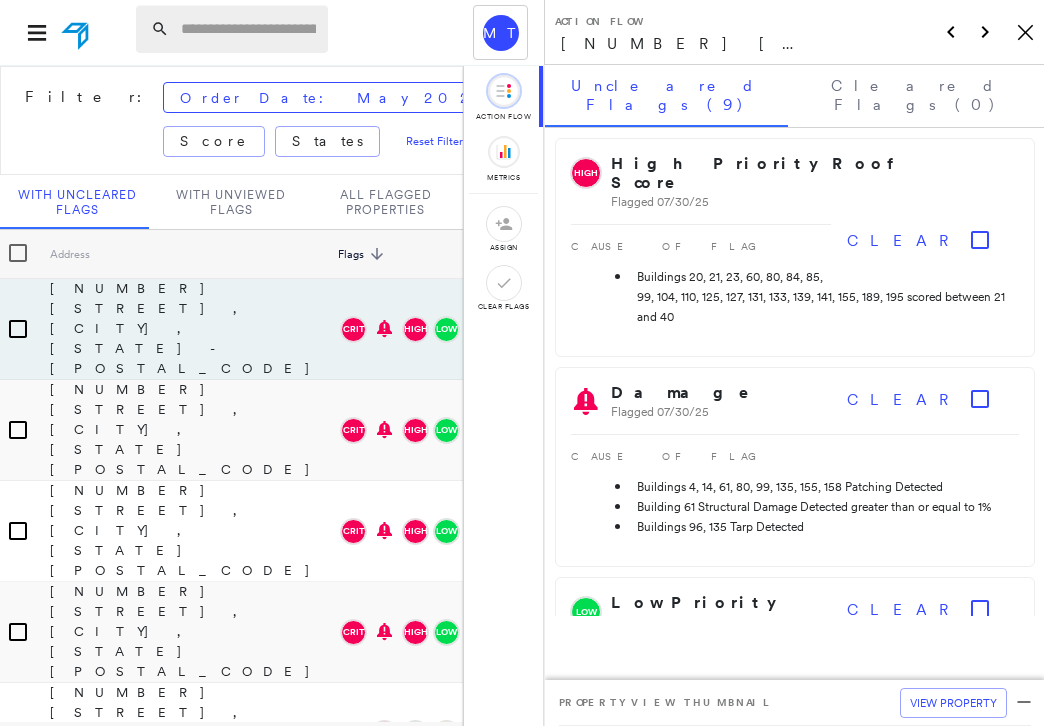 click at bounding box center (248, 29) 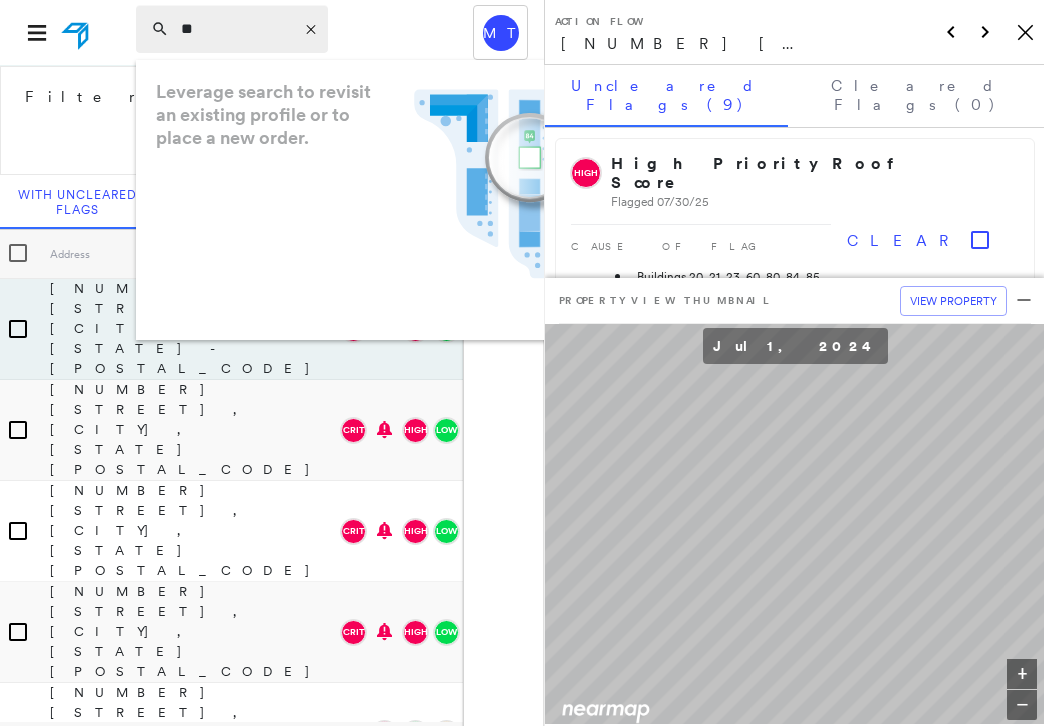 type on "*" 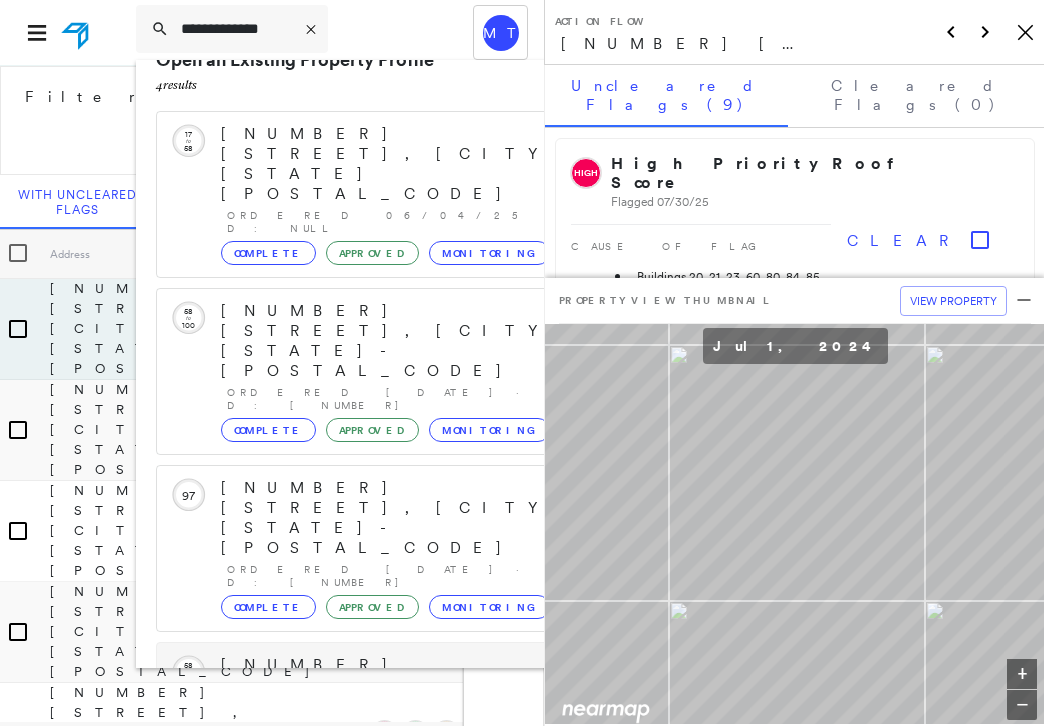 scroll, scrollTop: 57, scrollLeft: 0, axis: vertical 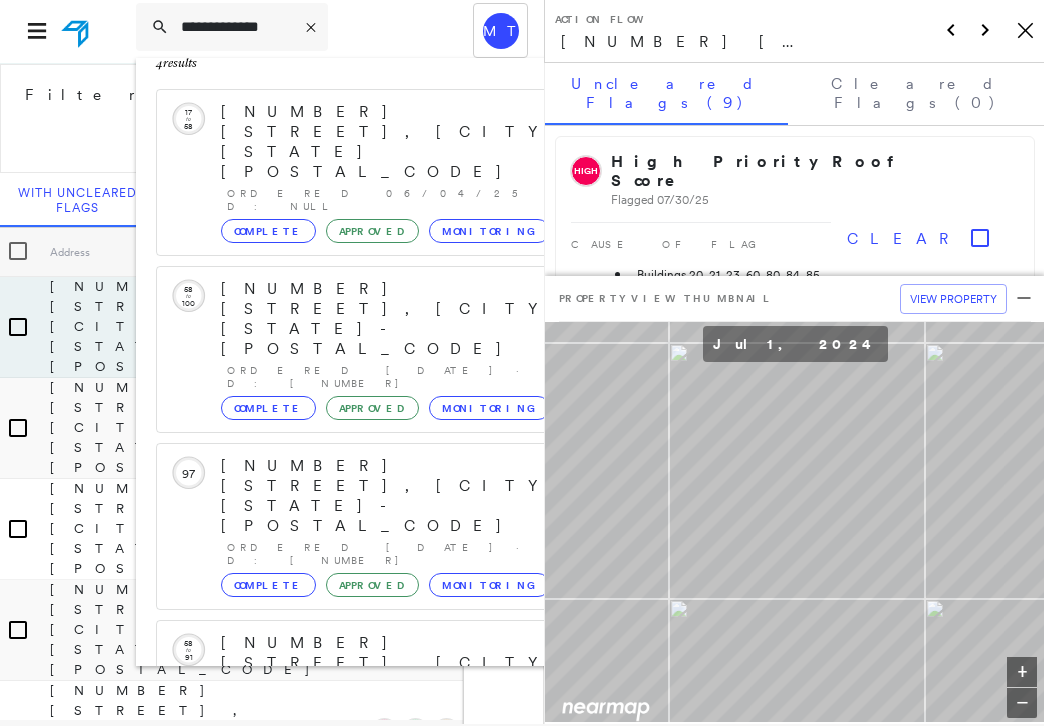 type on "**********" 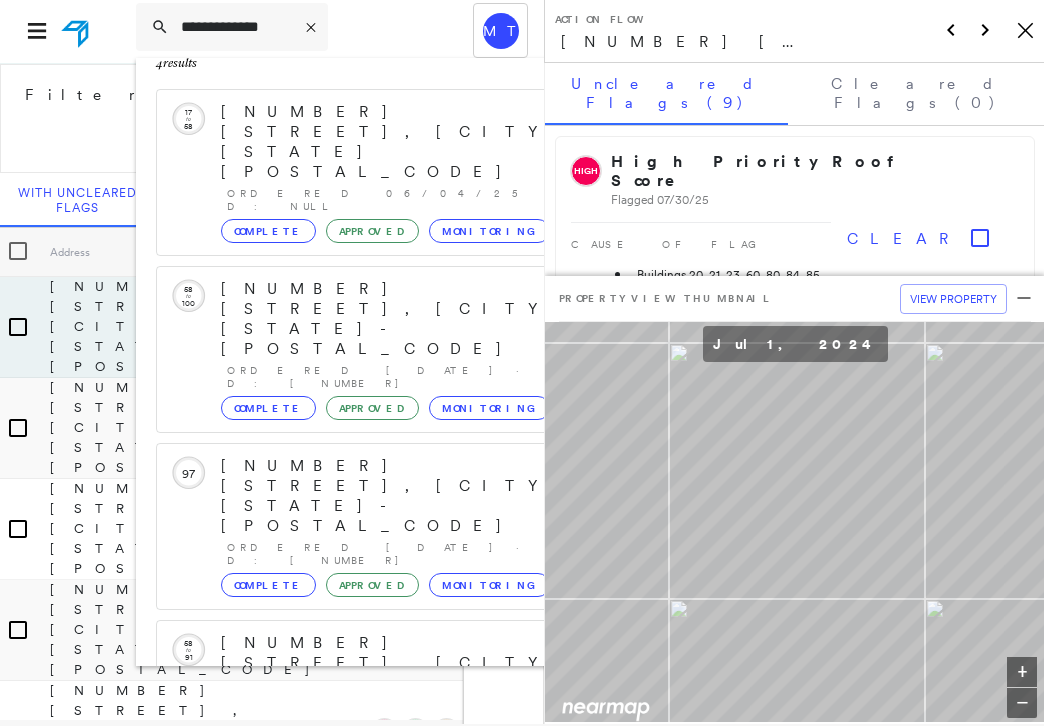 click on "[NUMBER] [STREET], [CITY], [STATE] [POSTAL_CODE]" at bounding box center (381, 923) 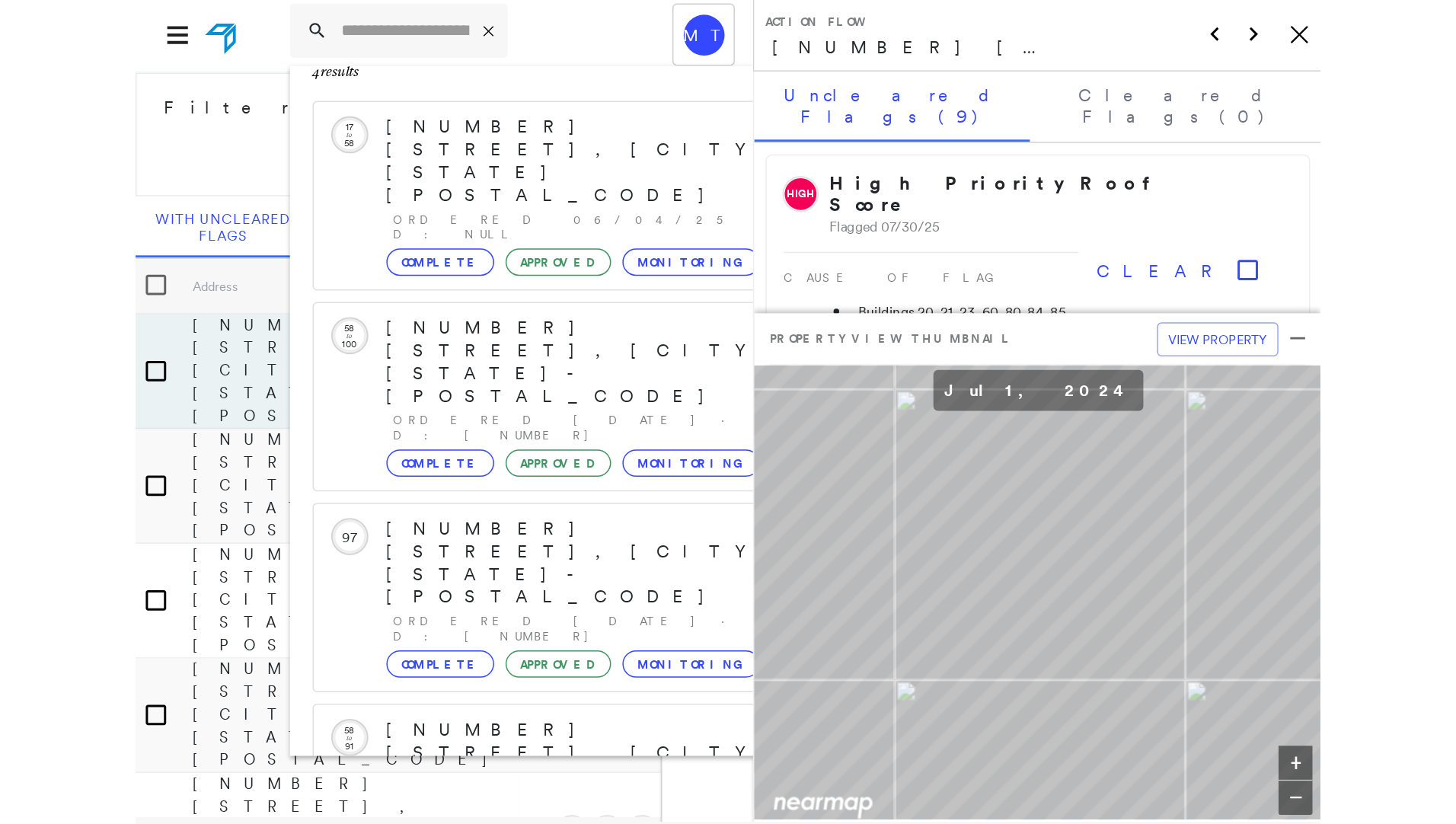 scroll, scrollTop: 0, scrollLeft: 0, axis: both 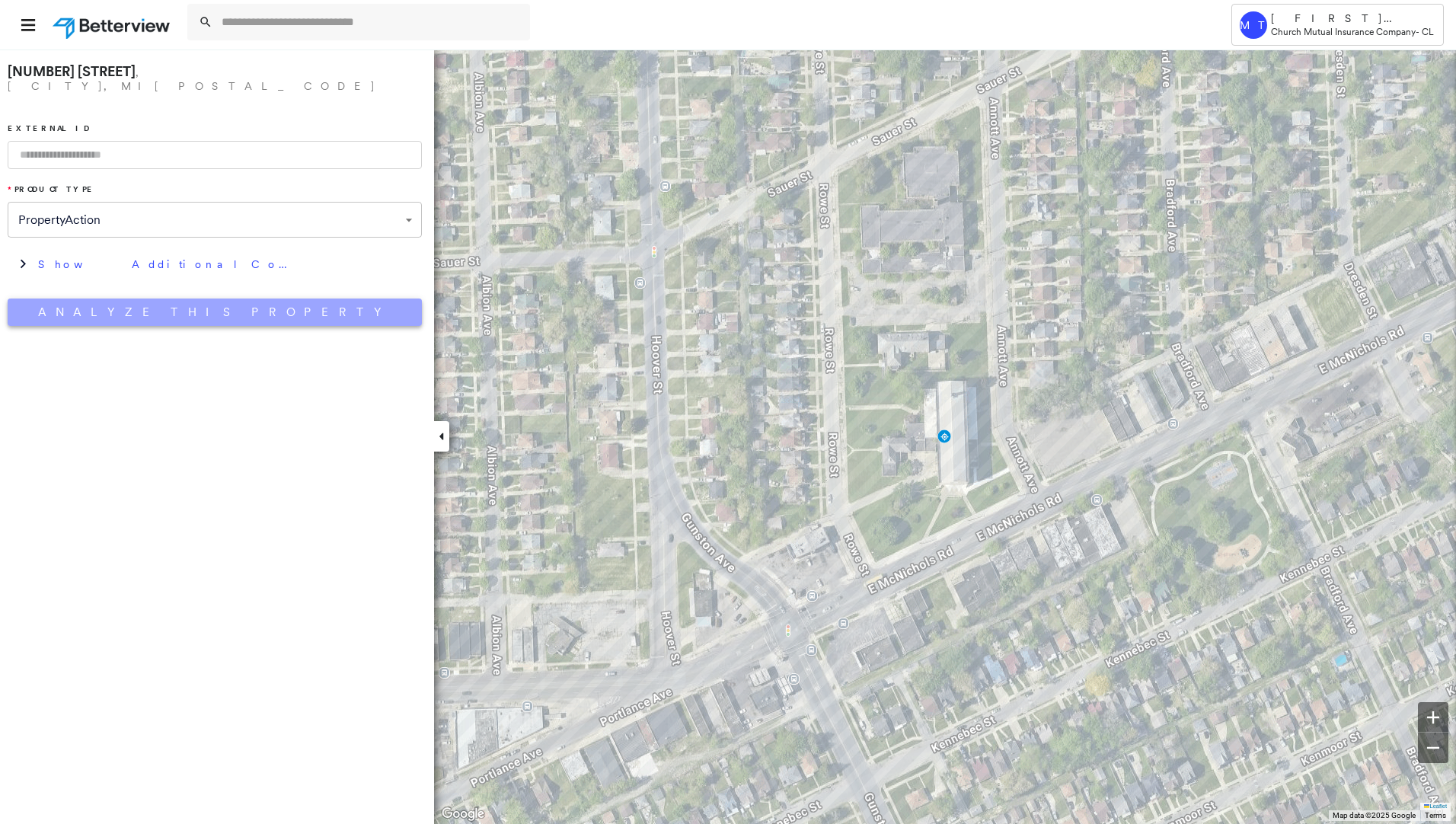 click on "Analyze This Property" at bounding box center [215, 312] 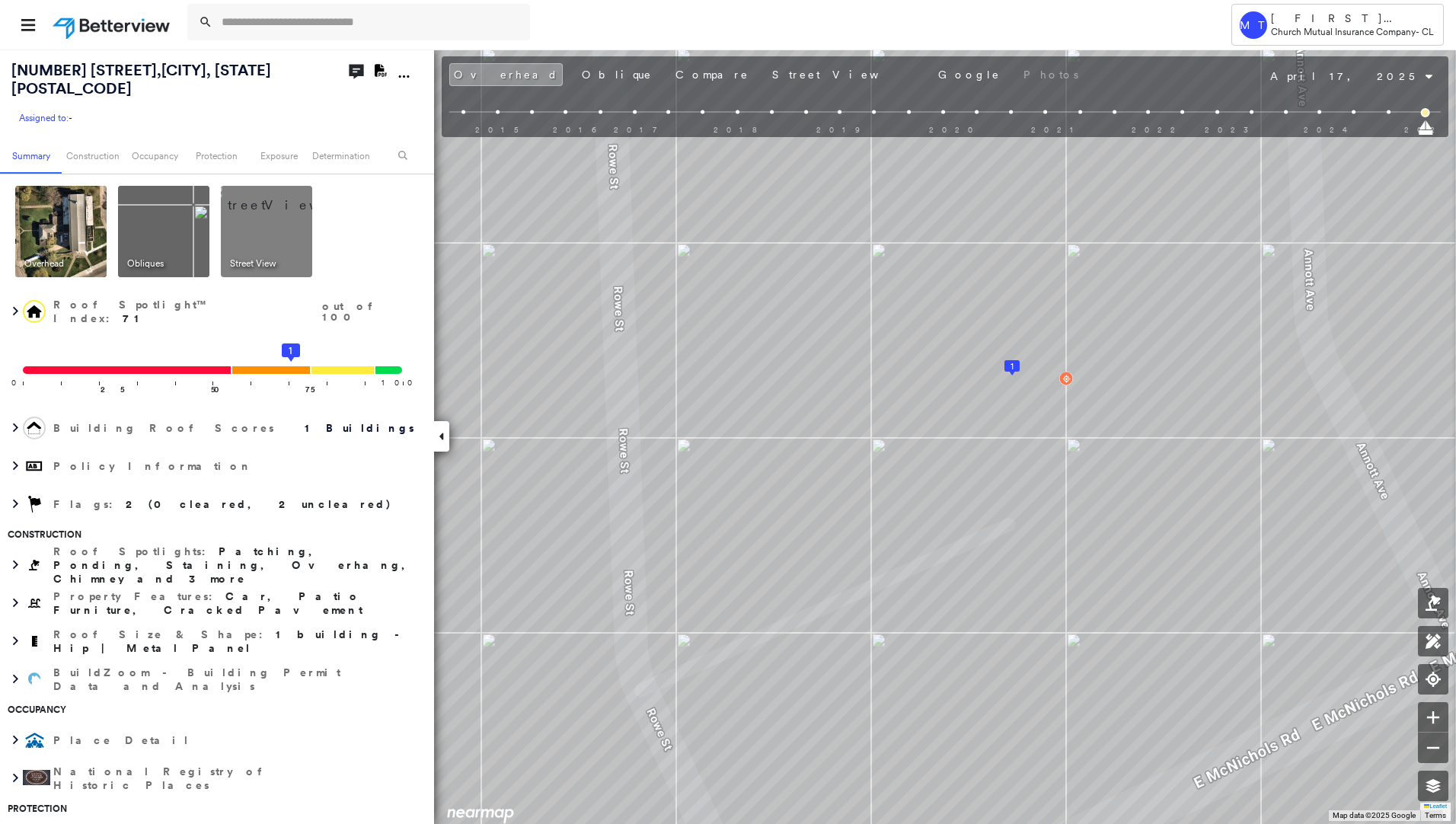 click 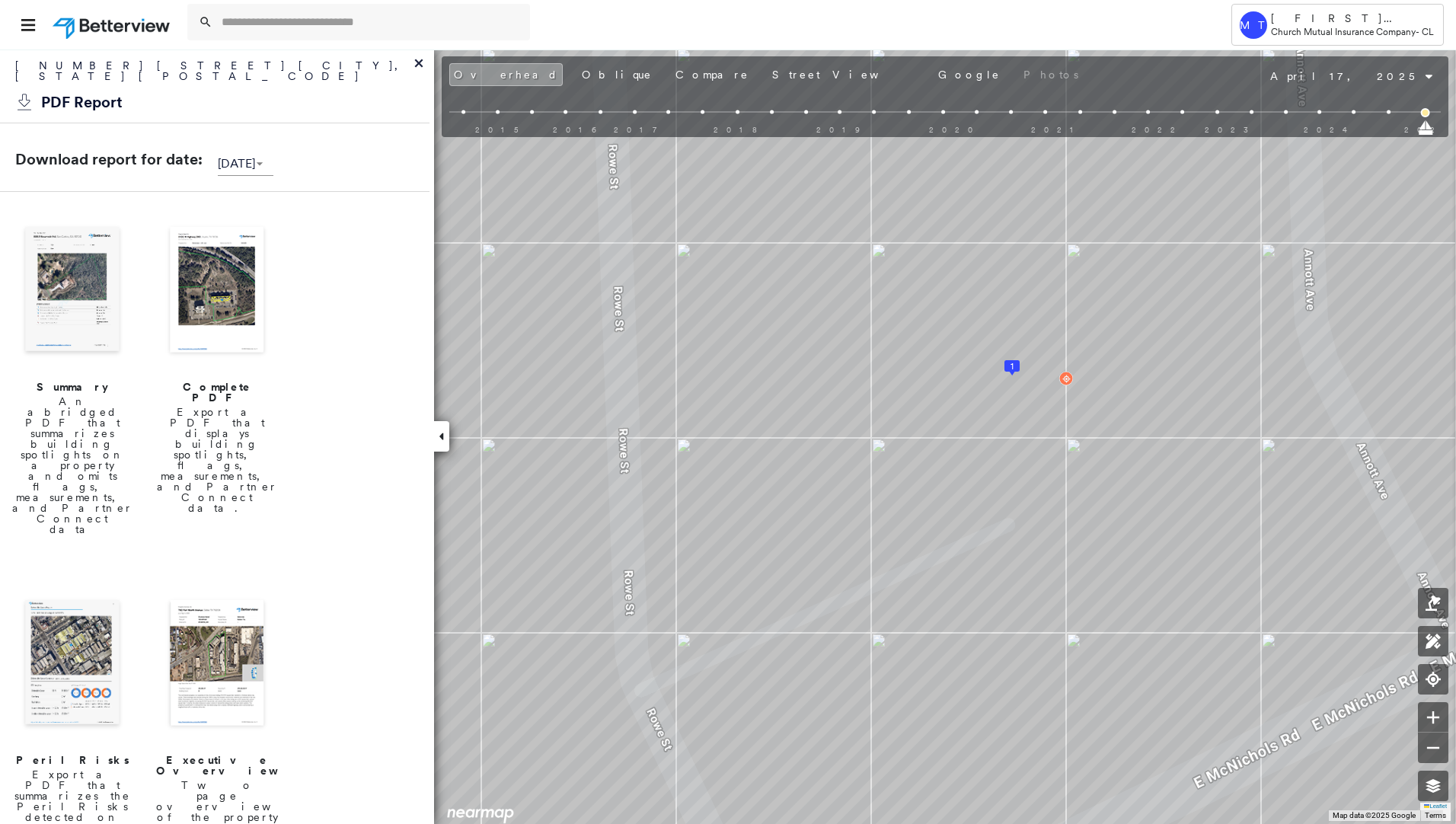 click at bounding box center [72, 291] 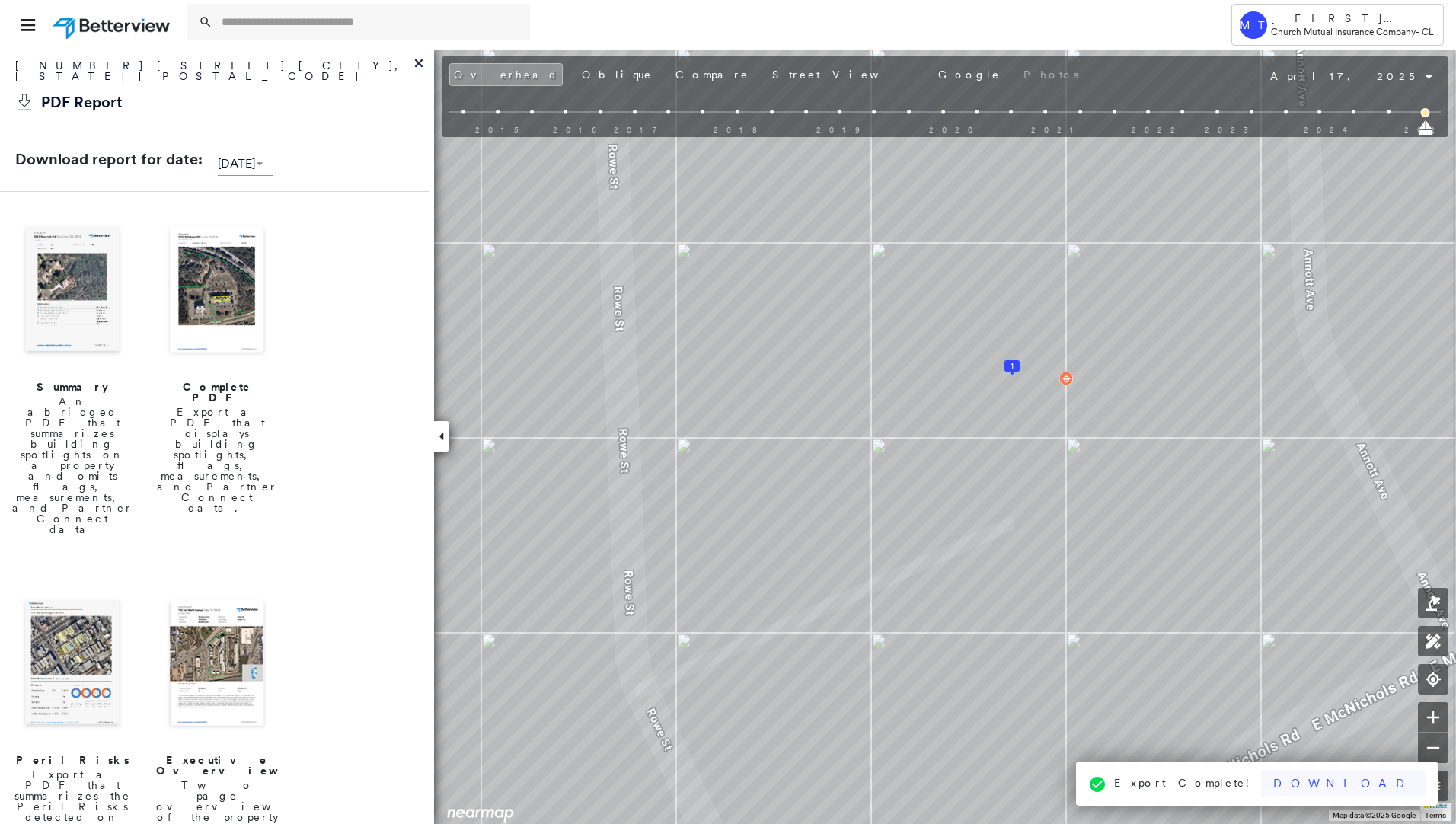 click on "Download" at bounding box center [1343, 784] 